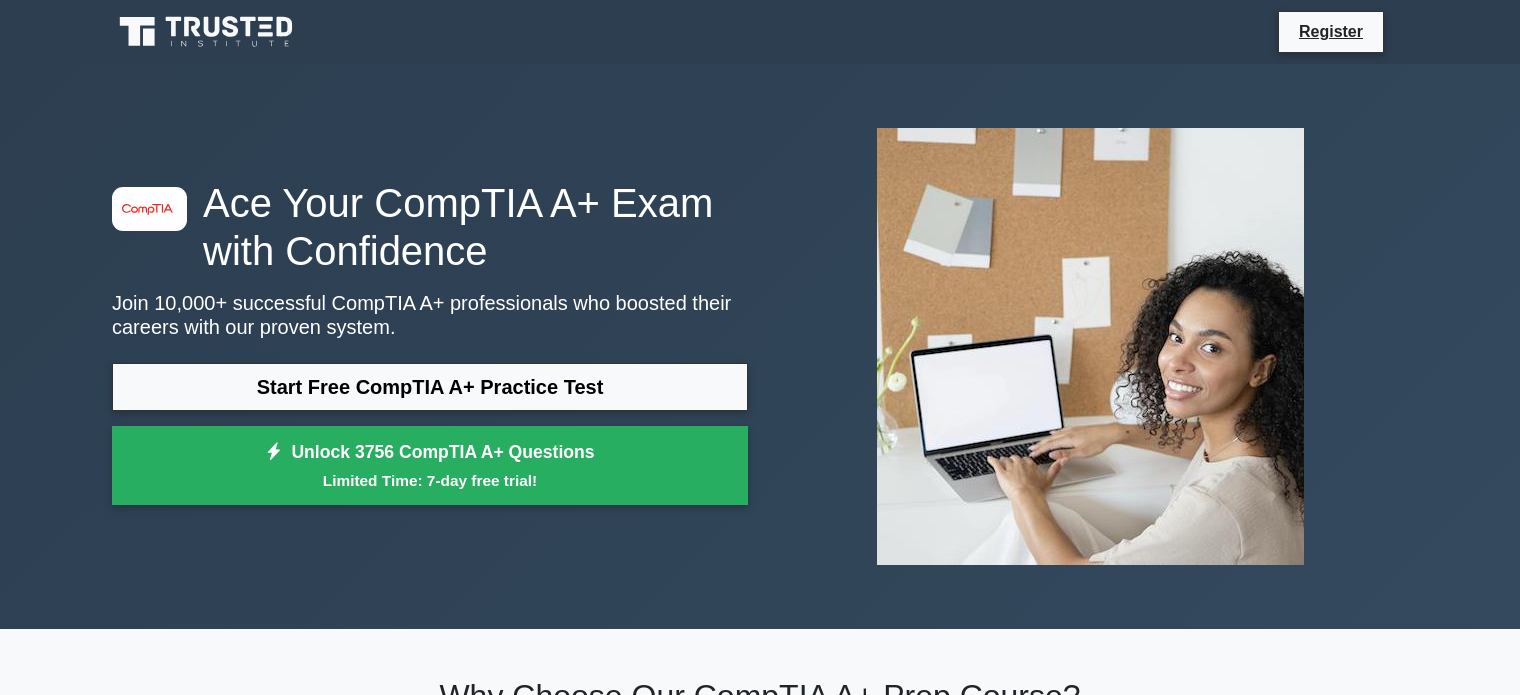 scroll, scrollTop: 0, scrollLeft: 0, axis: both 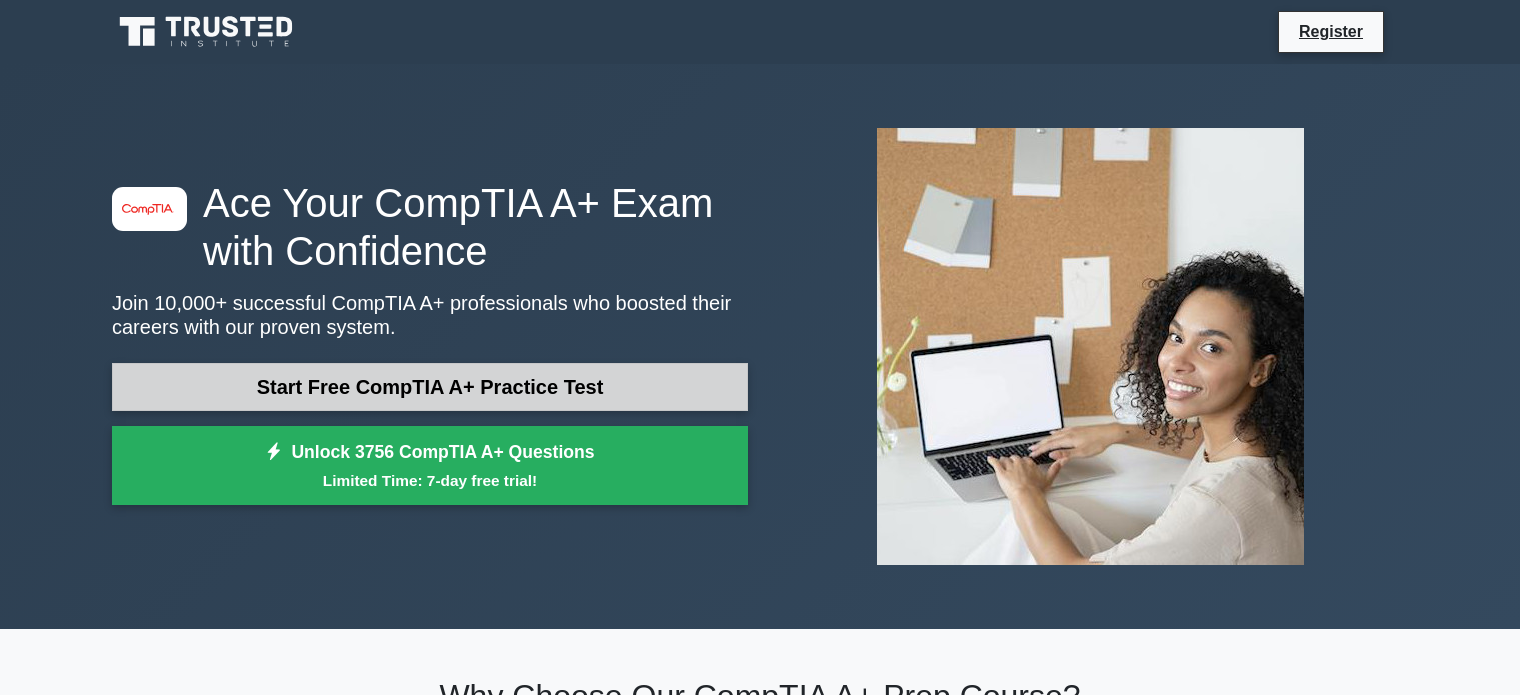 click on "Start Free CompTIA A+ Practice Test" at bounding box center (430, 387) 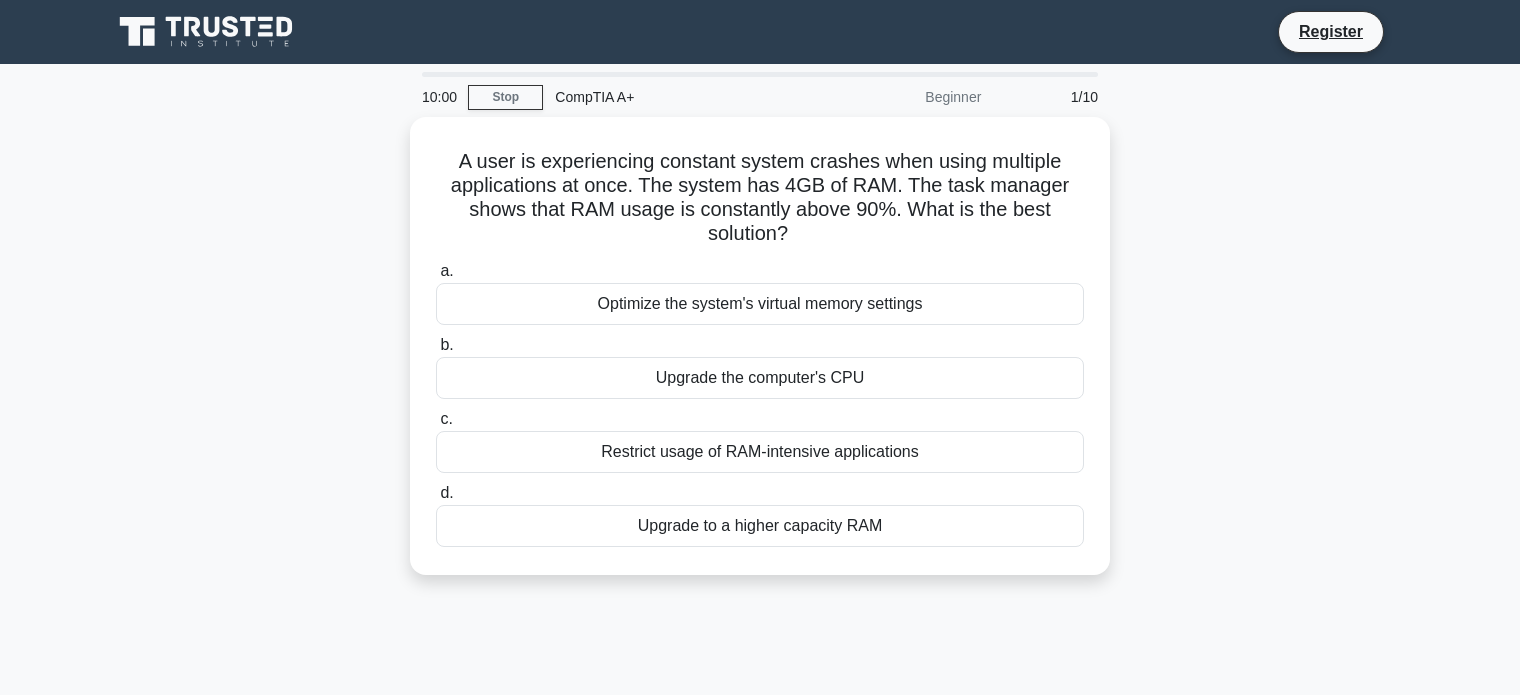 scroll, scrollTop: 0, scrollLeft: 0, axis: both 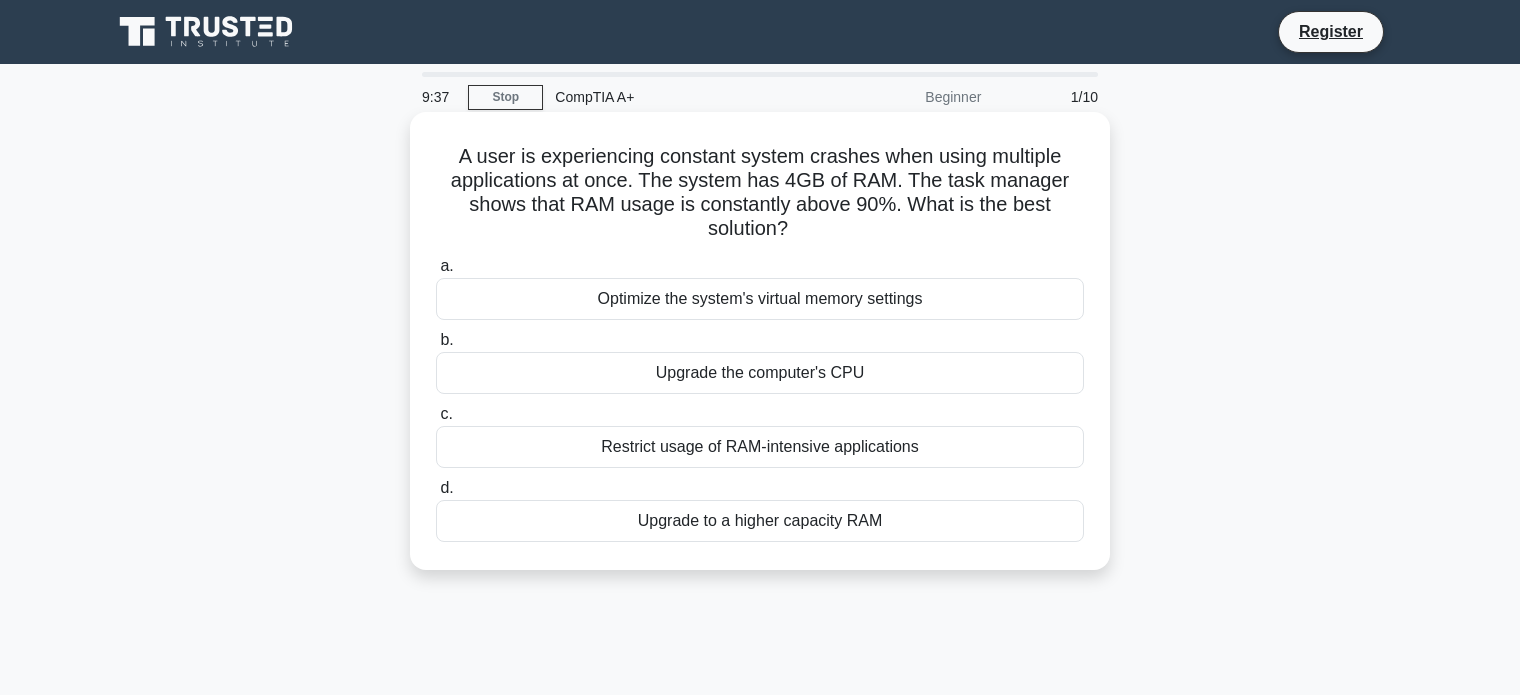 click on "Upgrade to a higher capacity RAM" at bounding box center [760, 521] 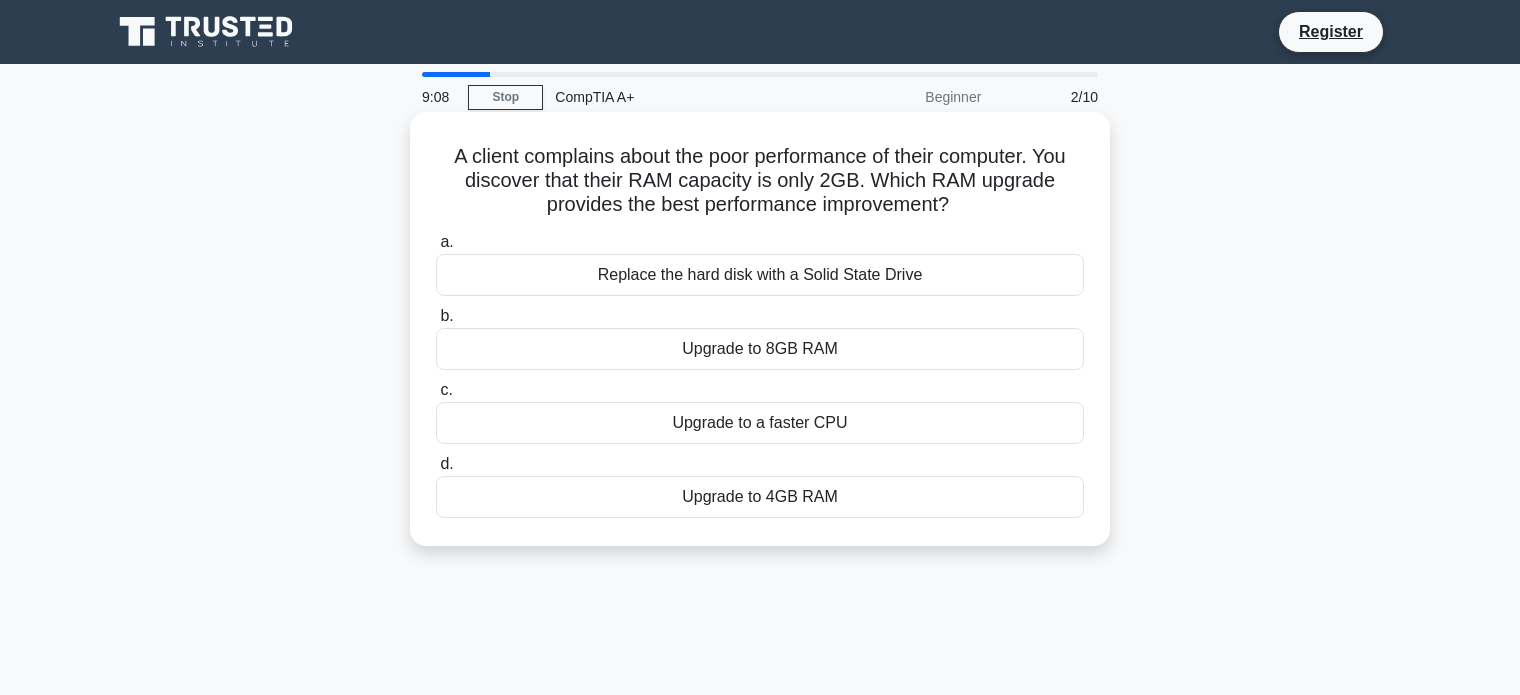 click on "Upgrade to a faster CPU" at bounding box center [760, 423] 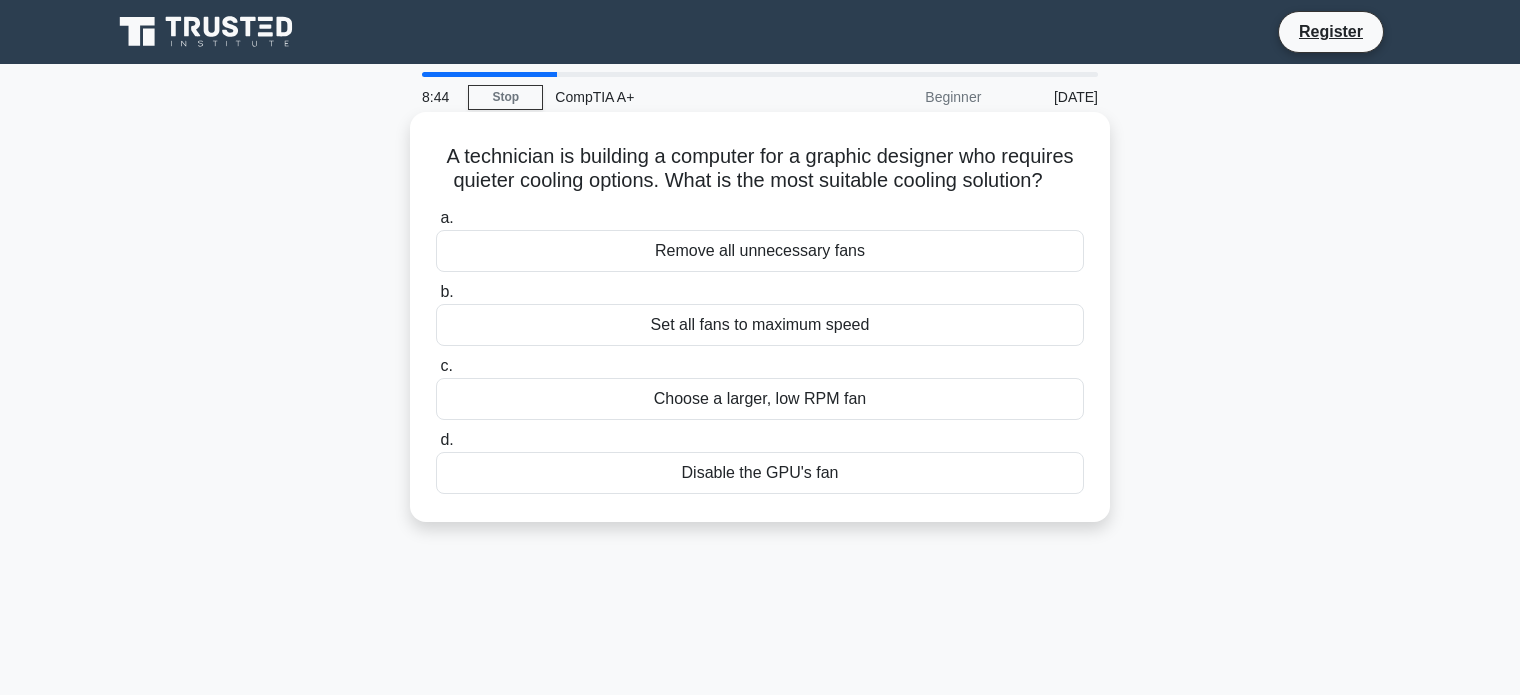click on "Choose a larger, low RPM fan" at bounding box center [760, 399] 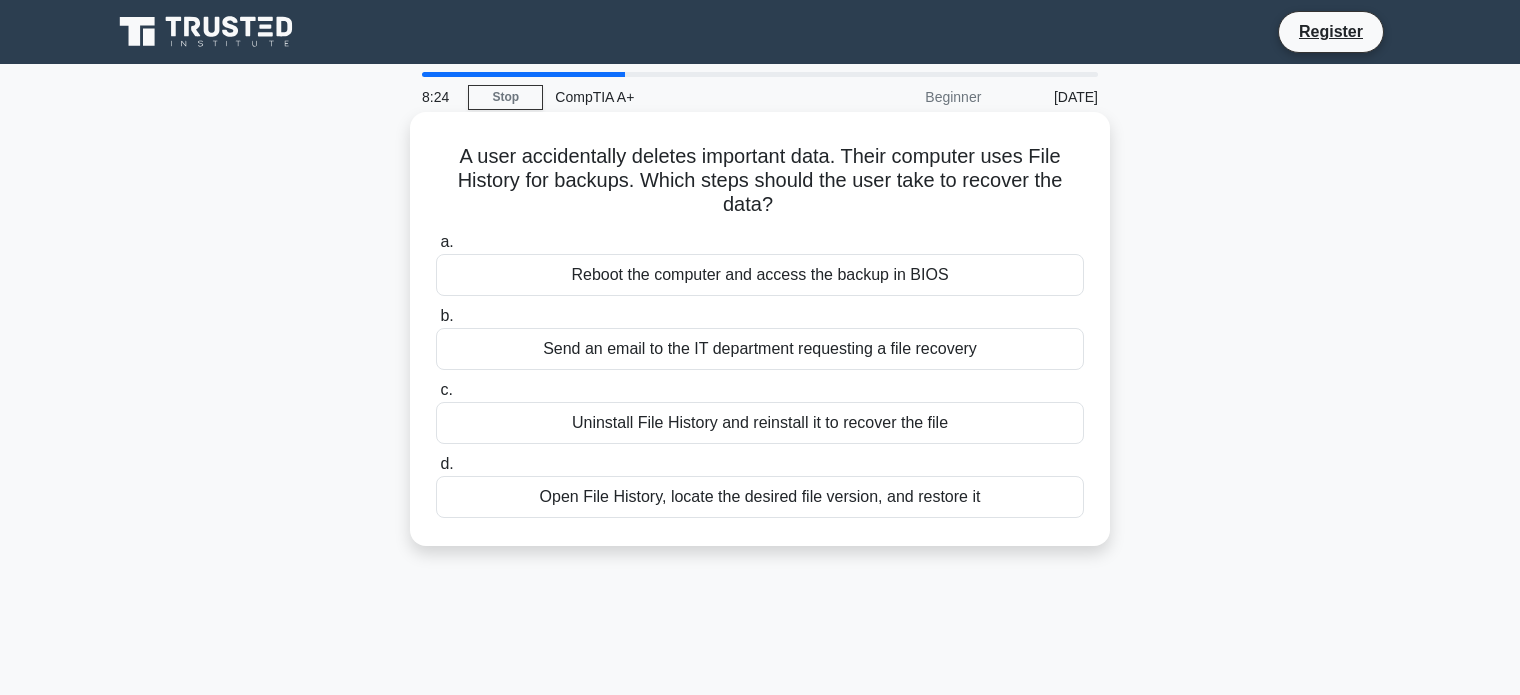 click on "Open File History, locate the desired file version, and restore it" at bounding box center [760, 497] 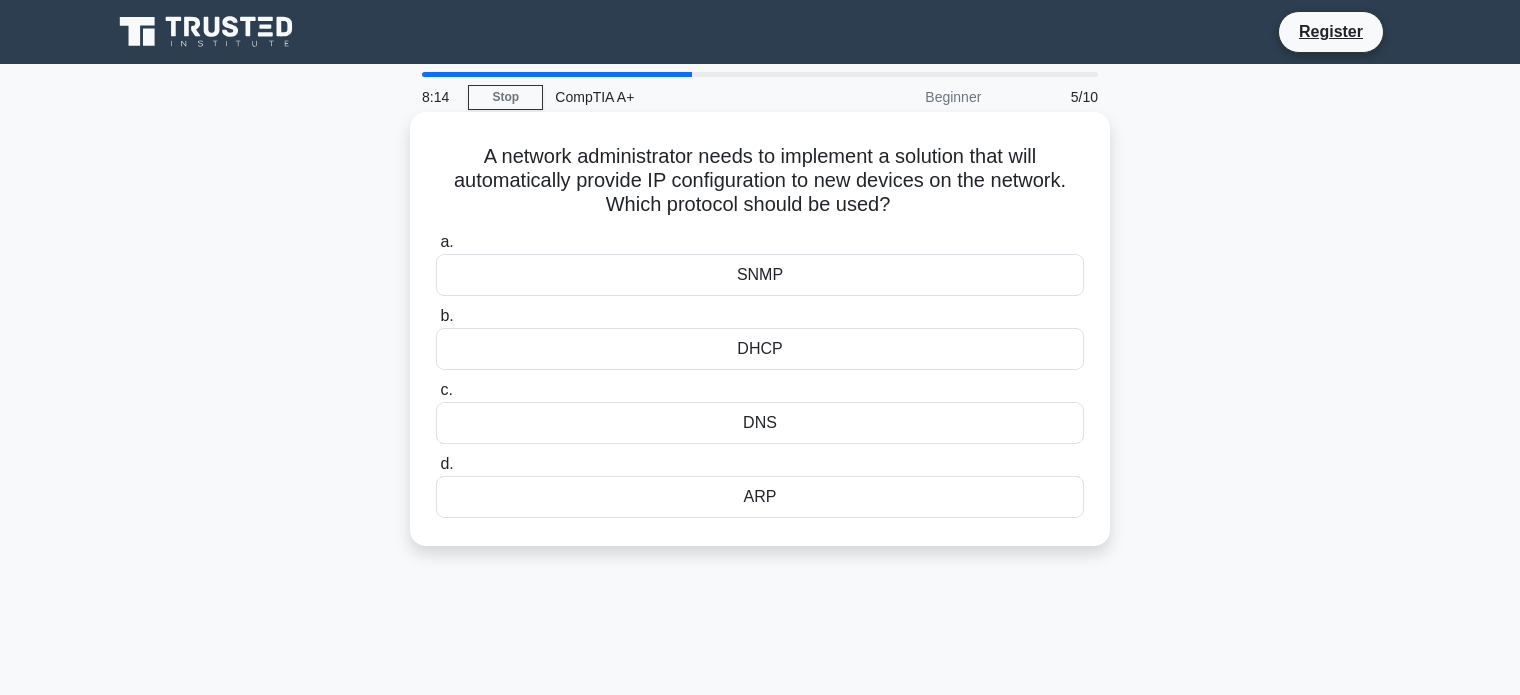 click on "DHCP" at bounding box center [760, 349] 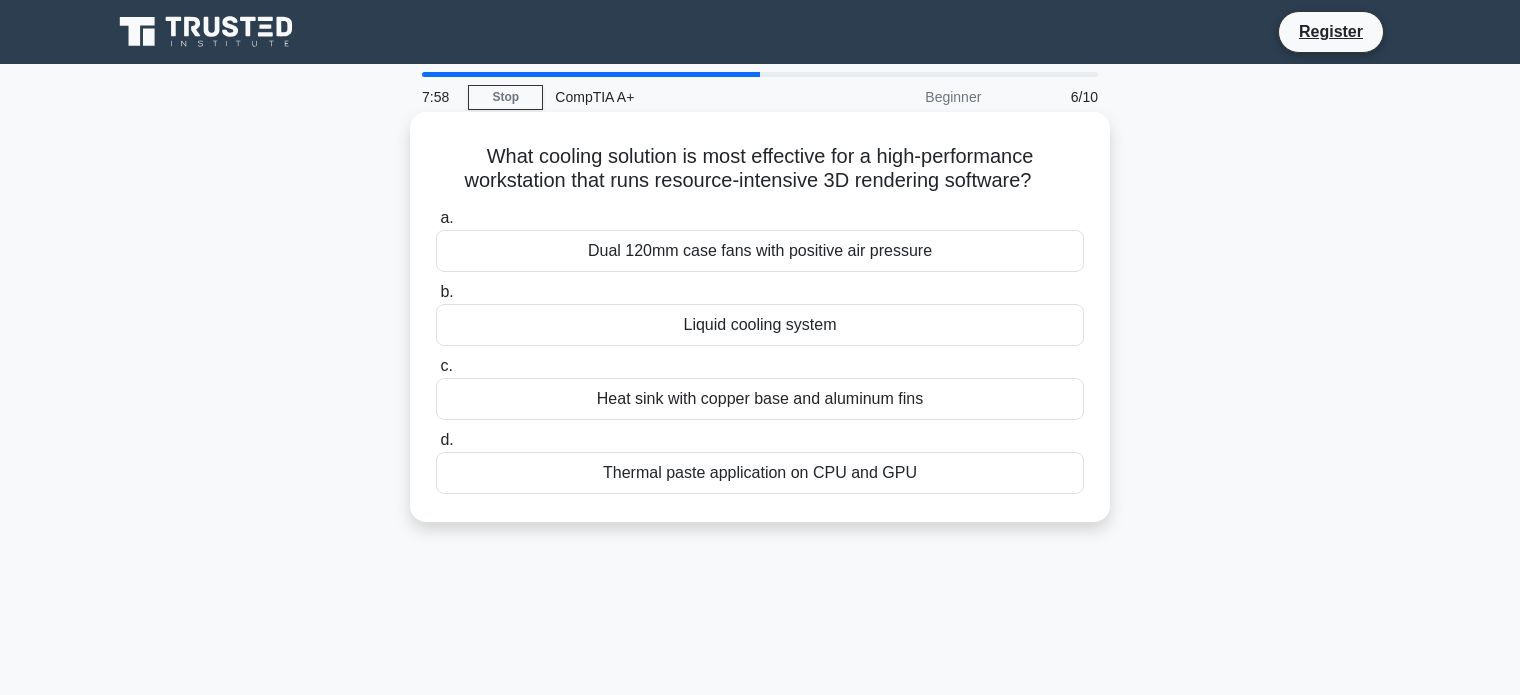 click on "Liquid cooling system" at bounding box center (760, 325) 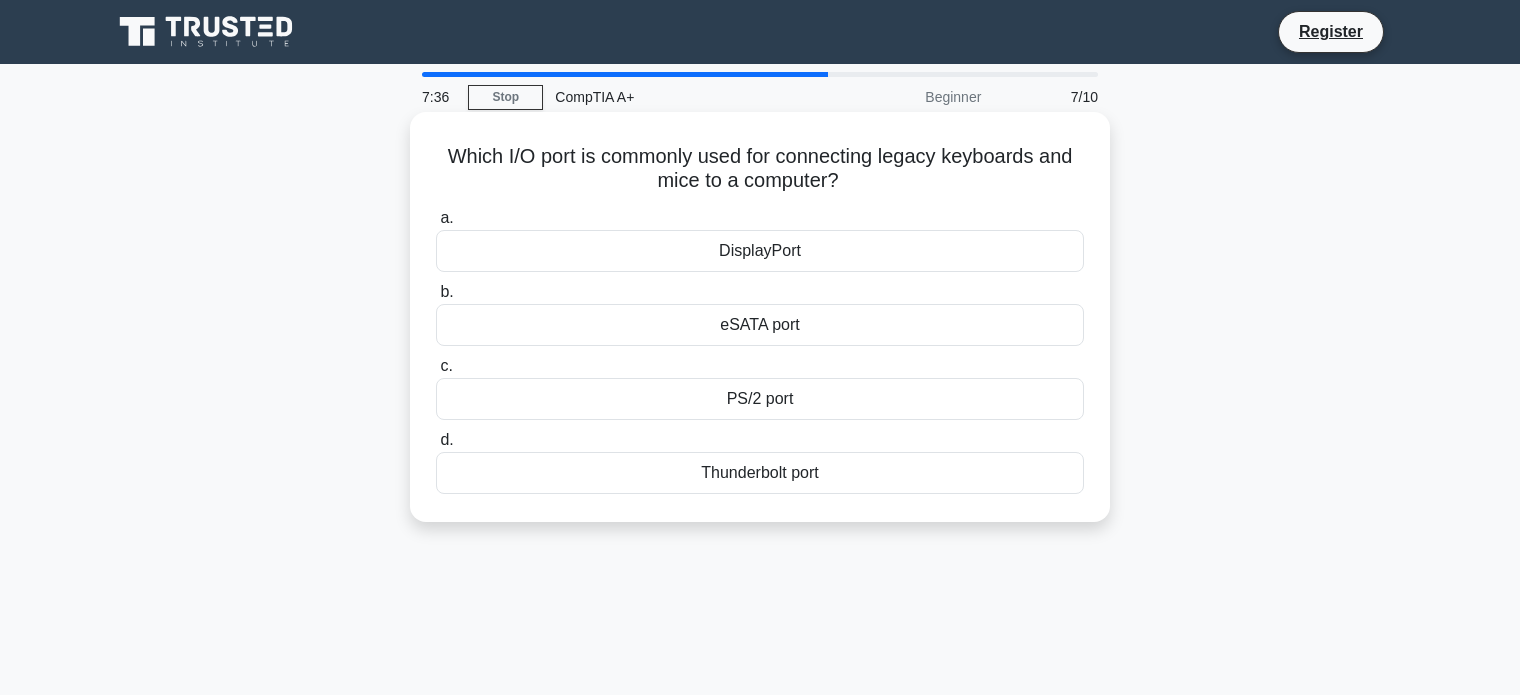 click on "Thunderbolt port" at bounding box center (760, 473) 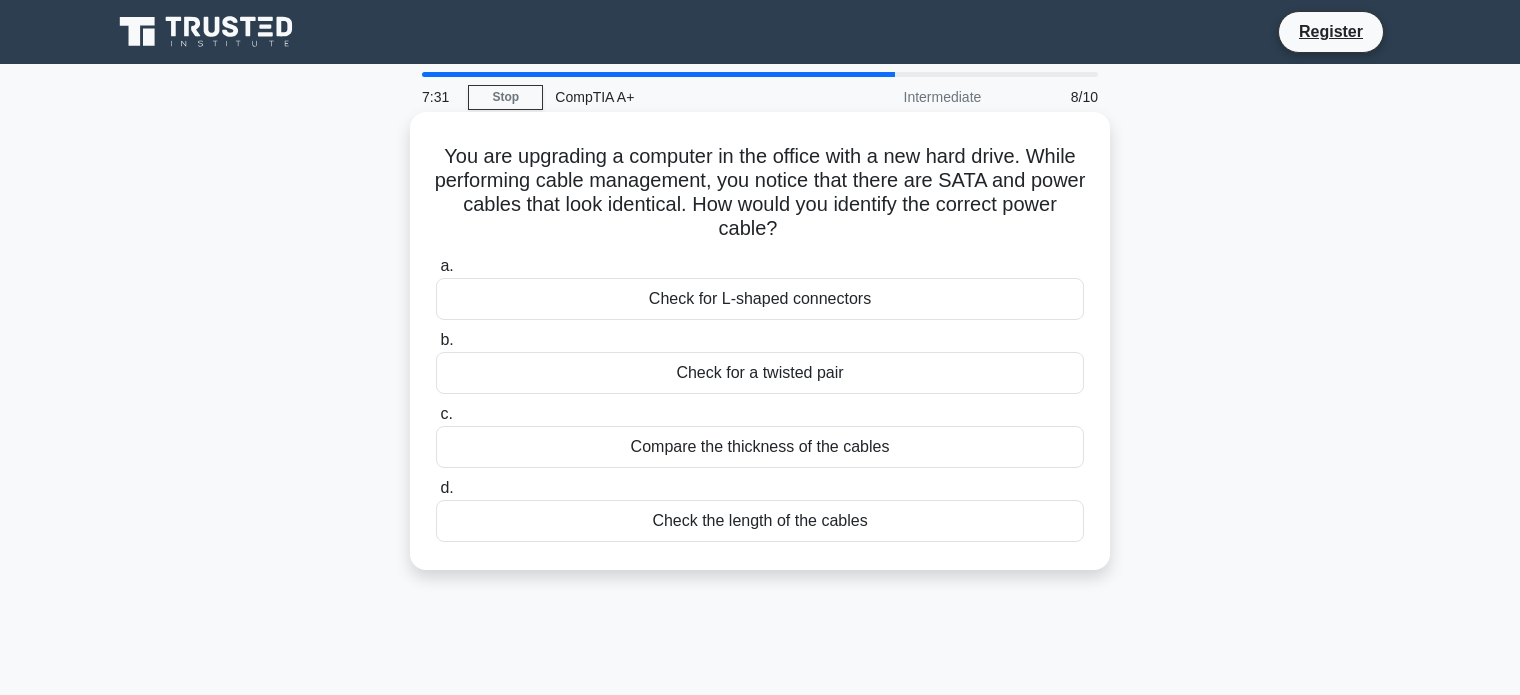click on "You are upgrading a computer in the office with a new hard drive. While performing cable management, you notice that there are SATA and power cables that look identical. How would you identify the correct power cable?
.spinner_0XTQ{transform-origin:center;animation:spinner_y6GP .75s linear infinite}@keyframes spinner_y6GP{100%{transform:rotate(360deg)}}
a.
Check for L-shaped connectors
b. c. d." at bounding box center (760, 341) 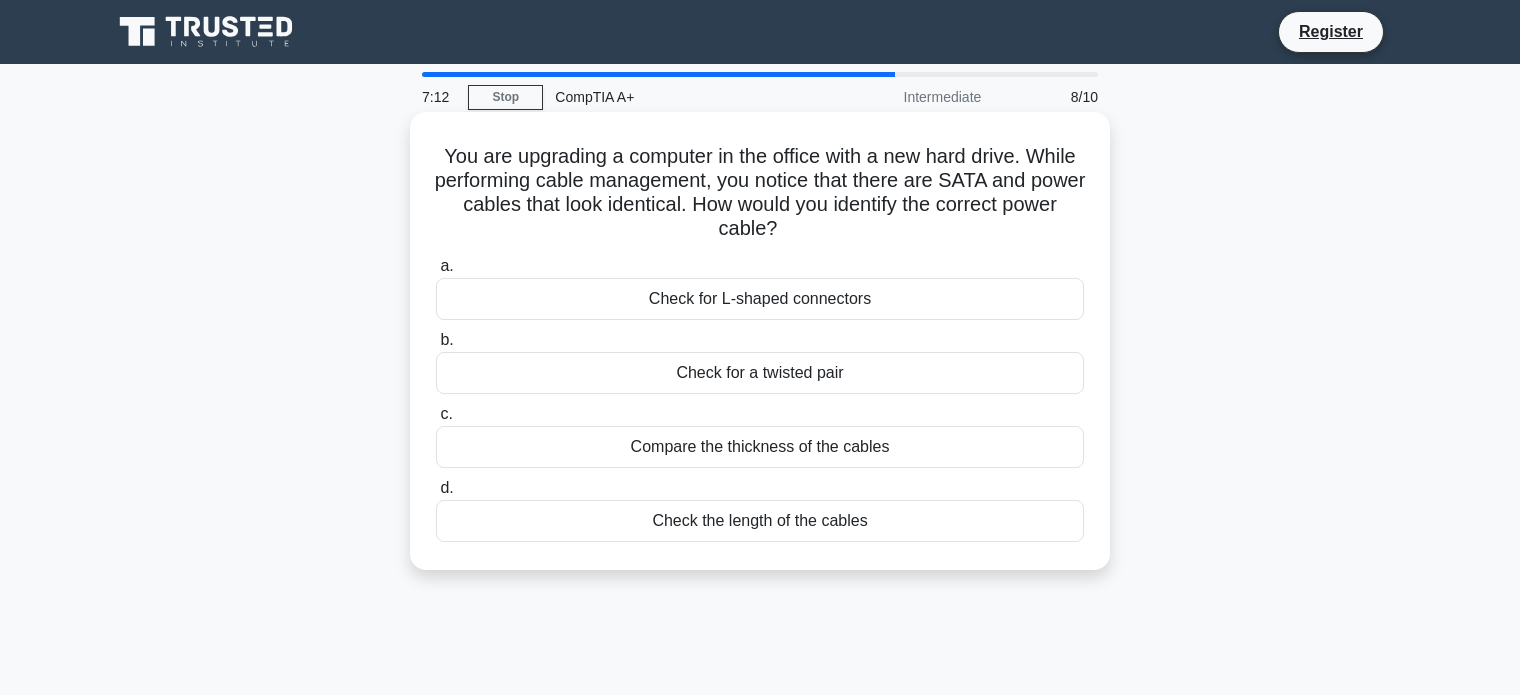 click on "Check for a twisted pair" at bounding box center (760, 373) 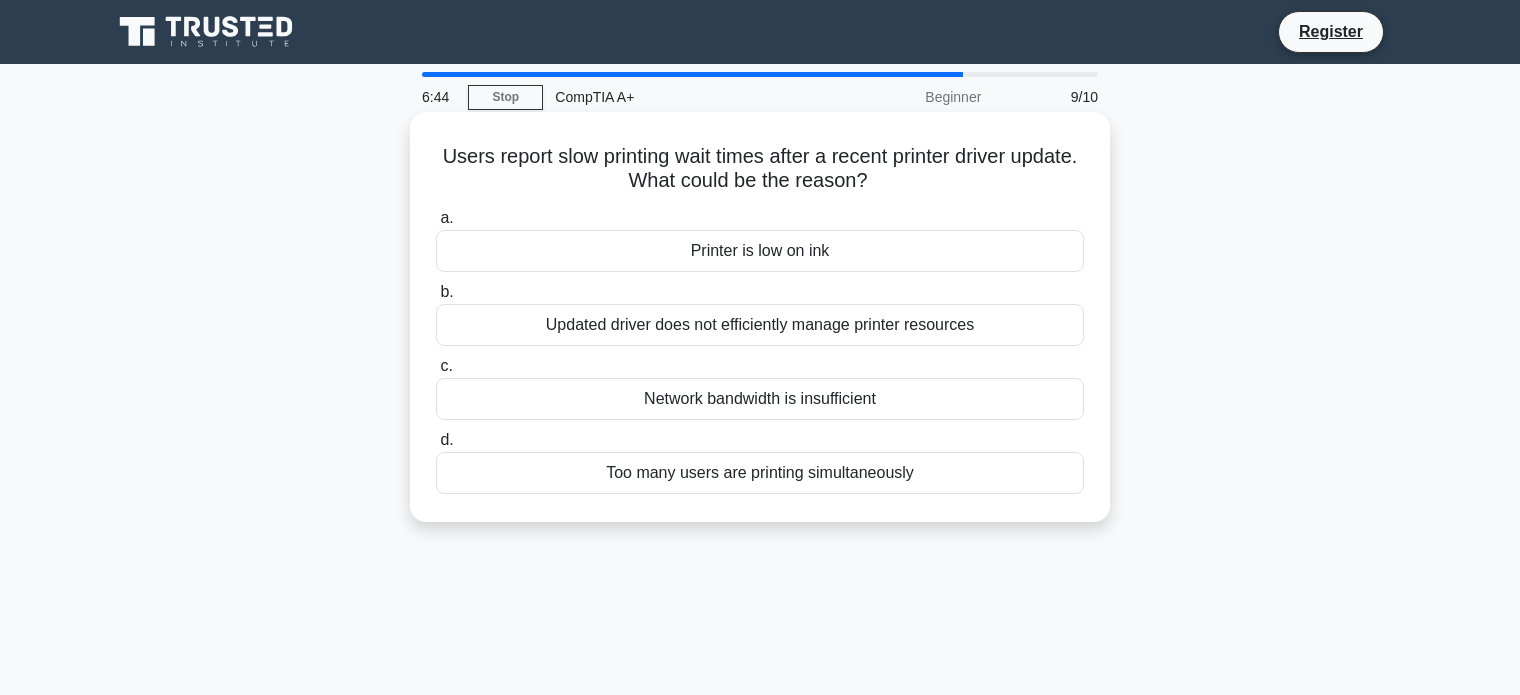 click on "Updated driver does not efficiently manage printer resources" at bounding box center (760, 325) 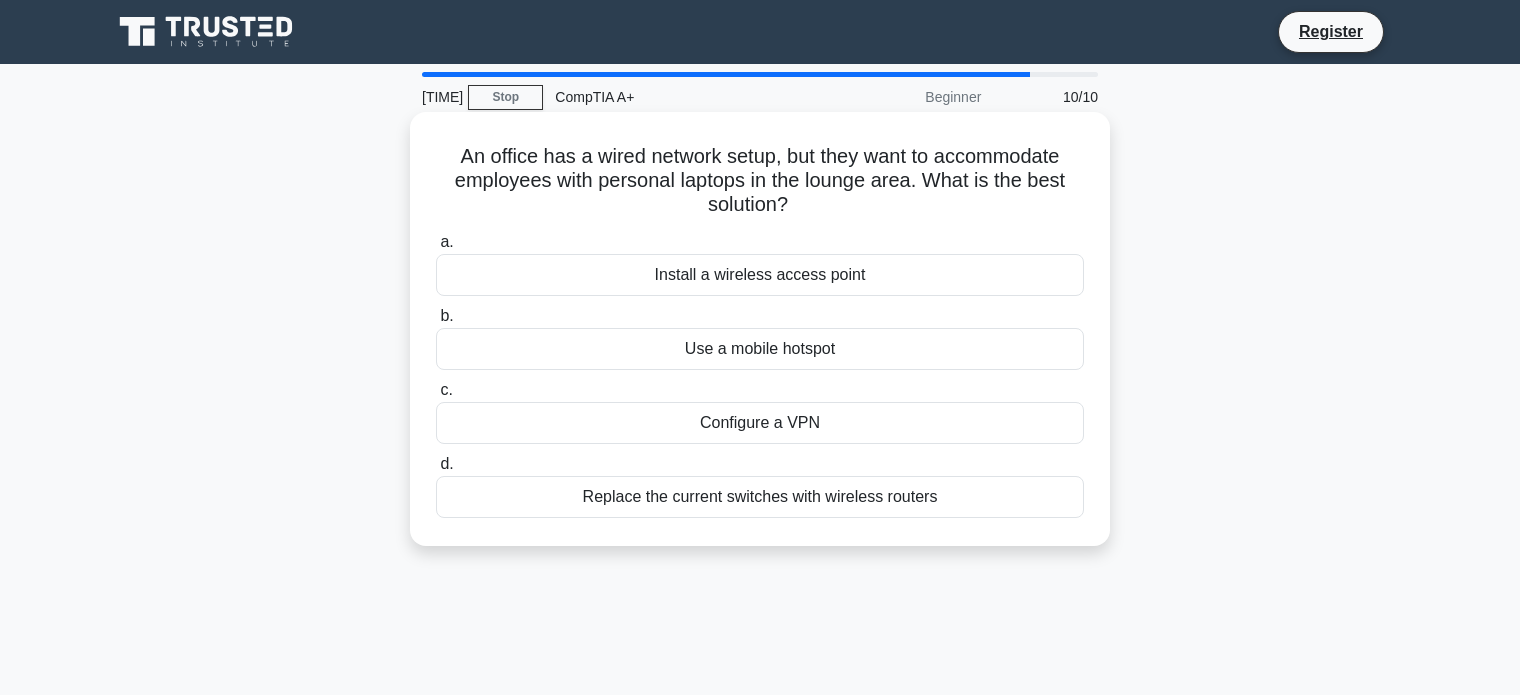 click on "Install a wireless access point" at bounding box center (760, 275) 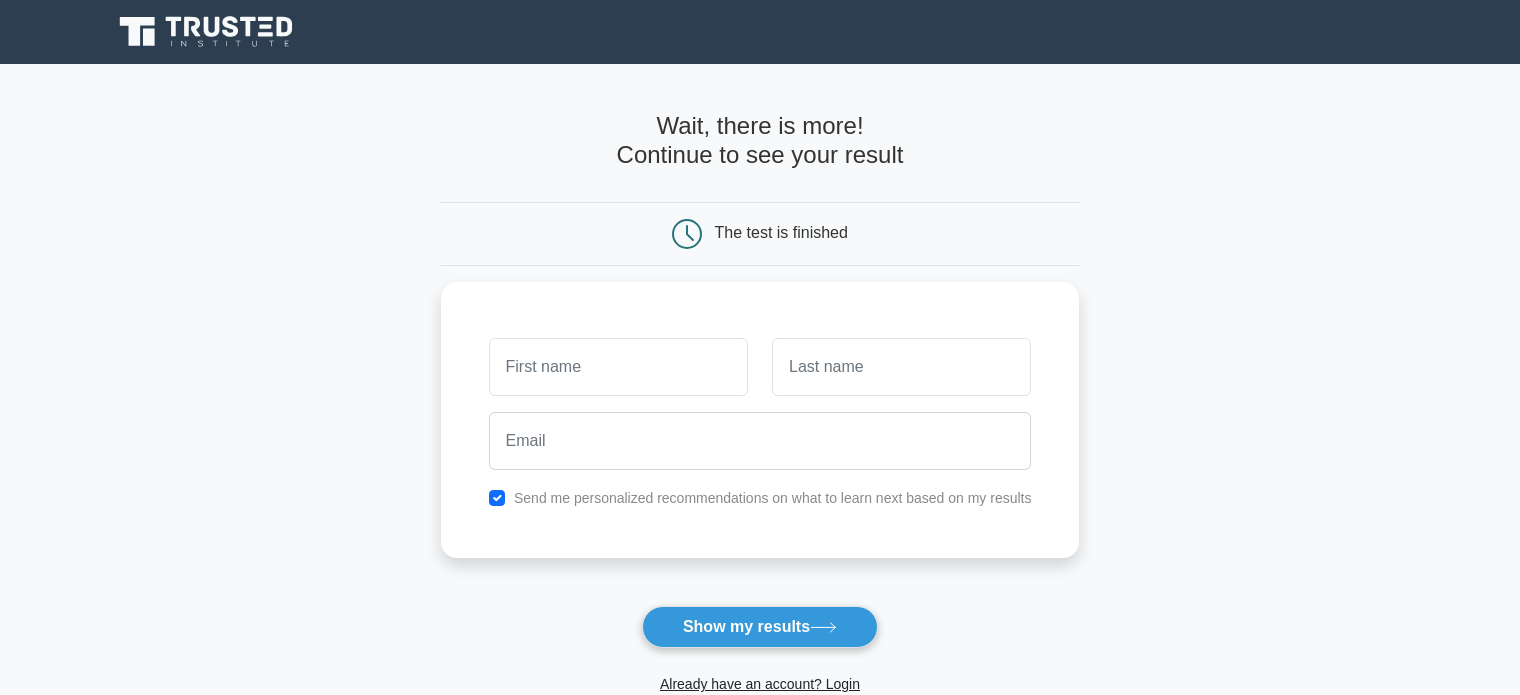scroll, scrollTop: 0, scrollLeft: 0, axis: both 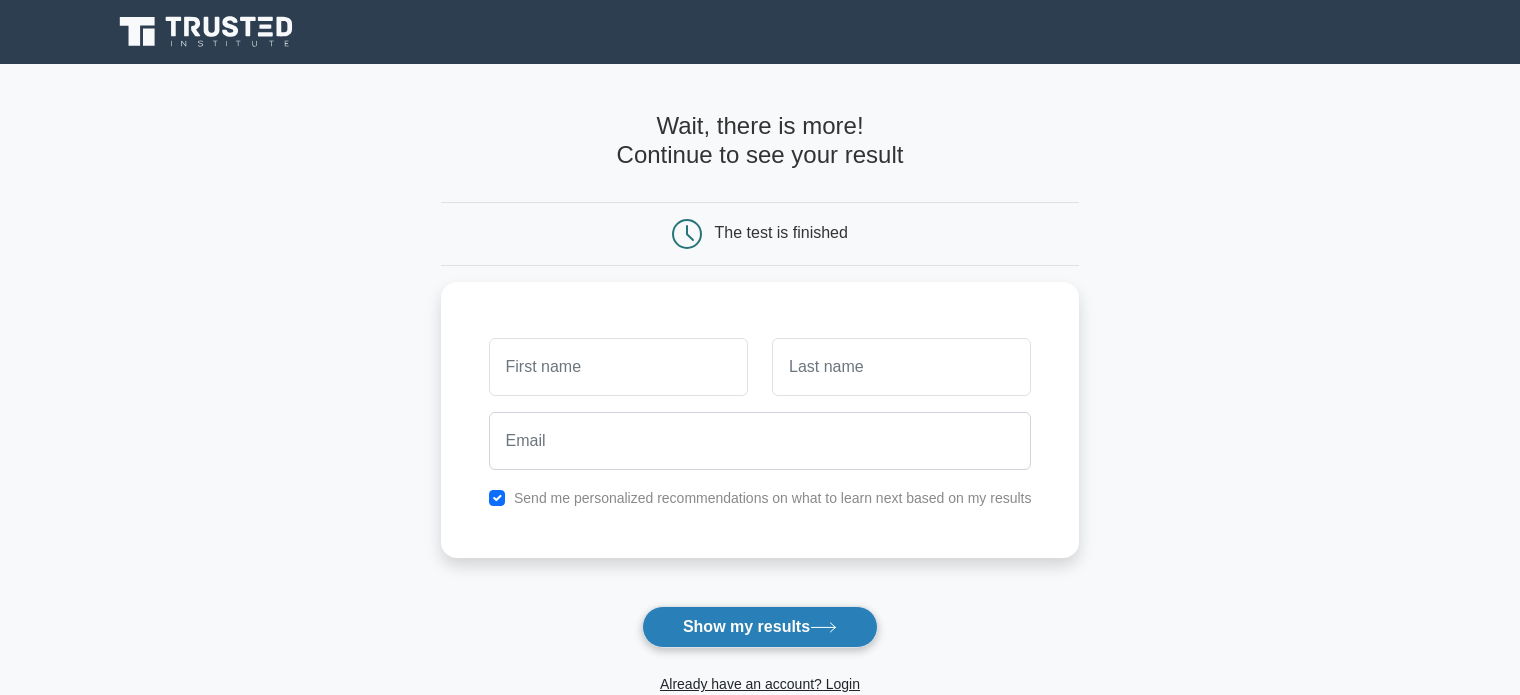click on "Show my results" at bounding box center [760, 627] 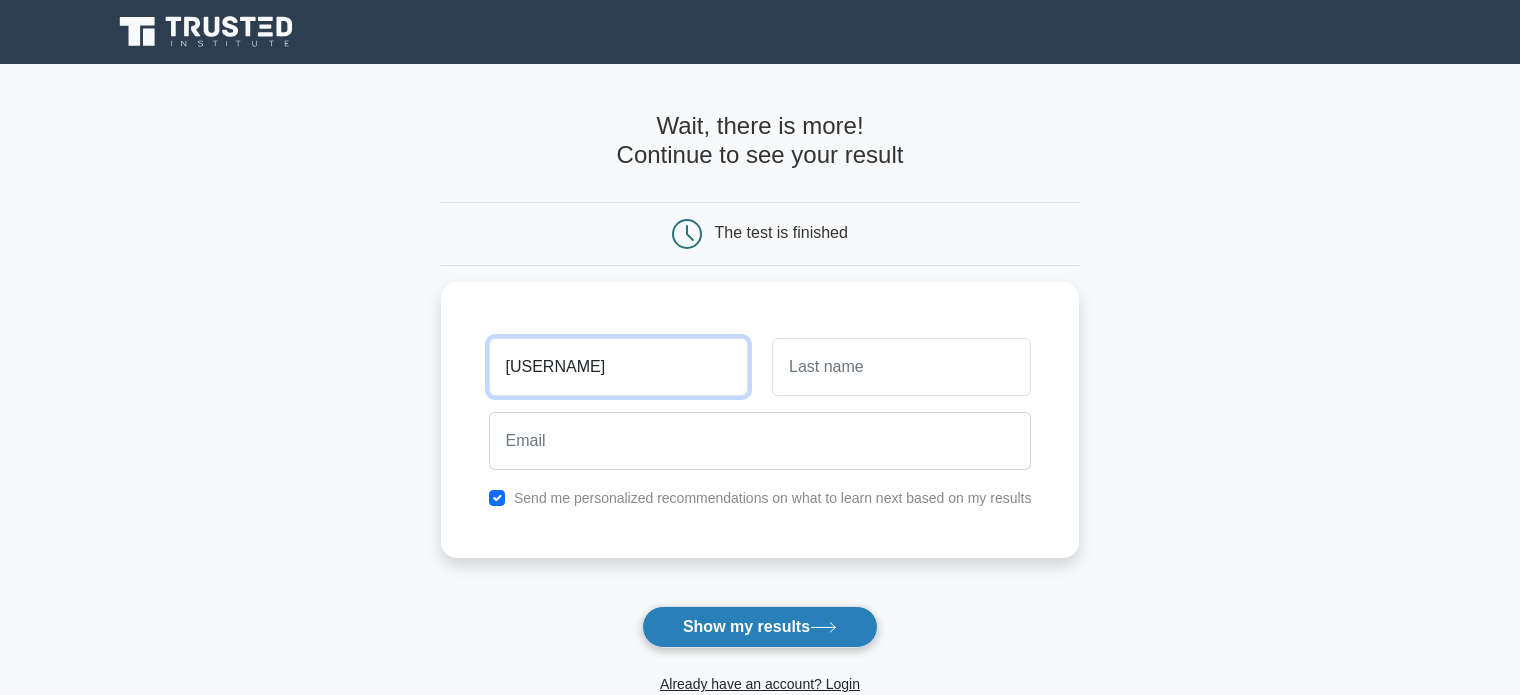 type on "enzo" 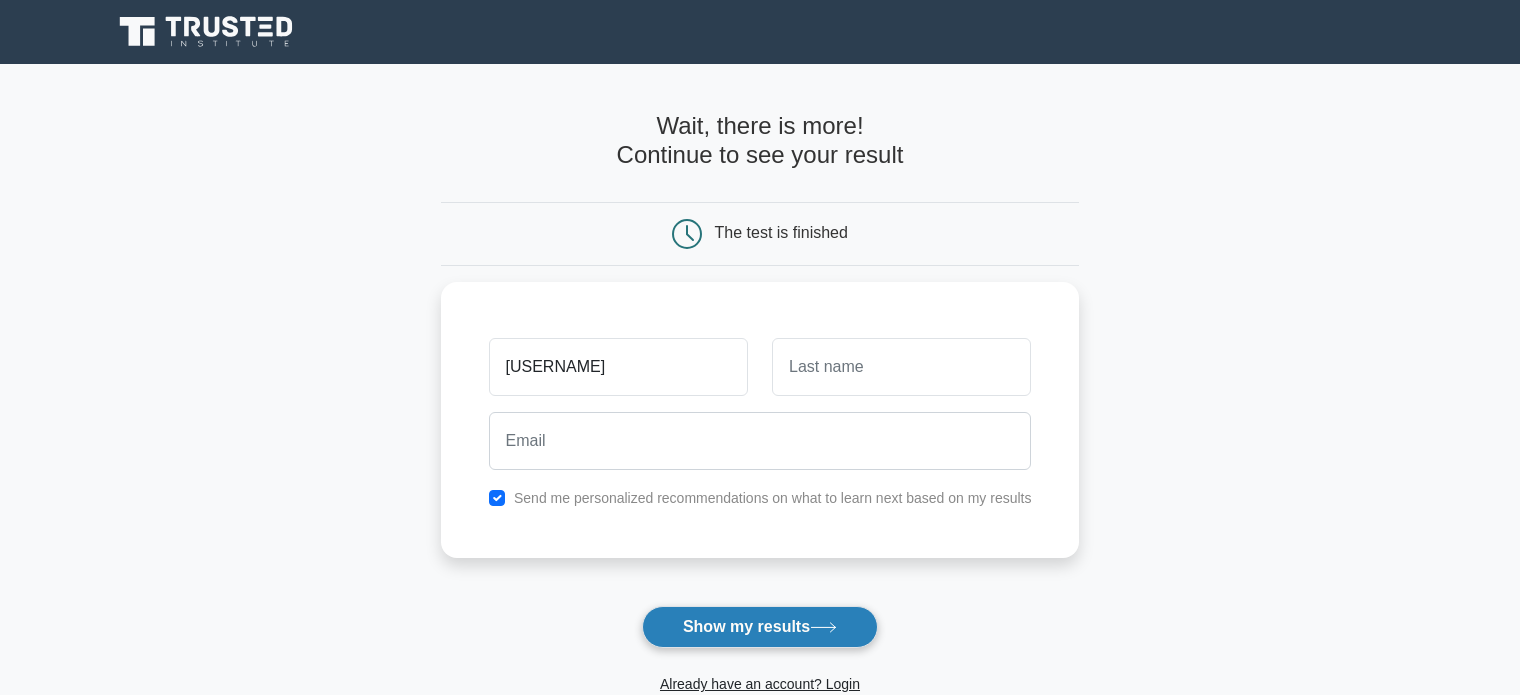 click on "Show my results" at bounding box center [760, 627] 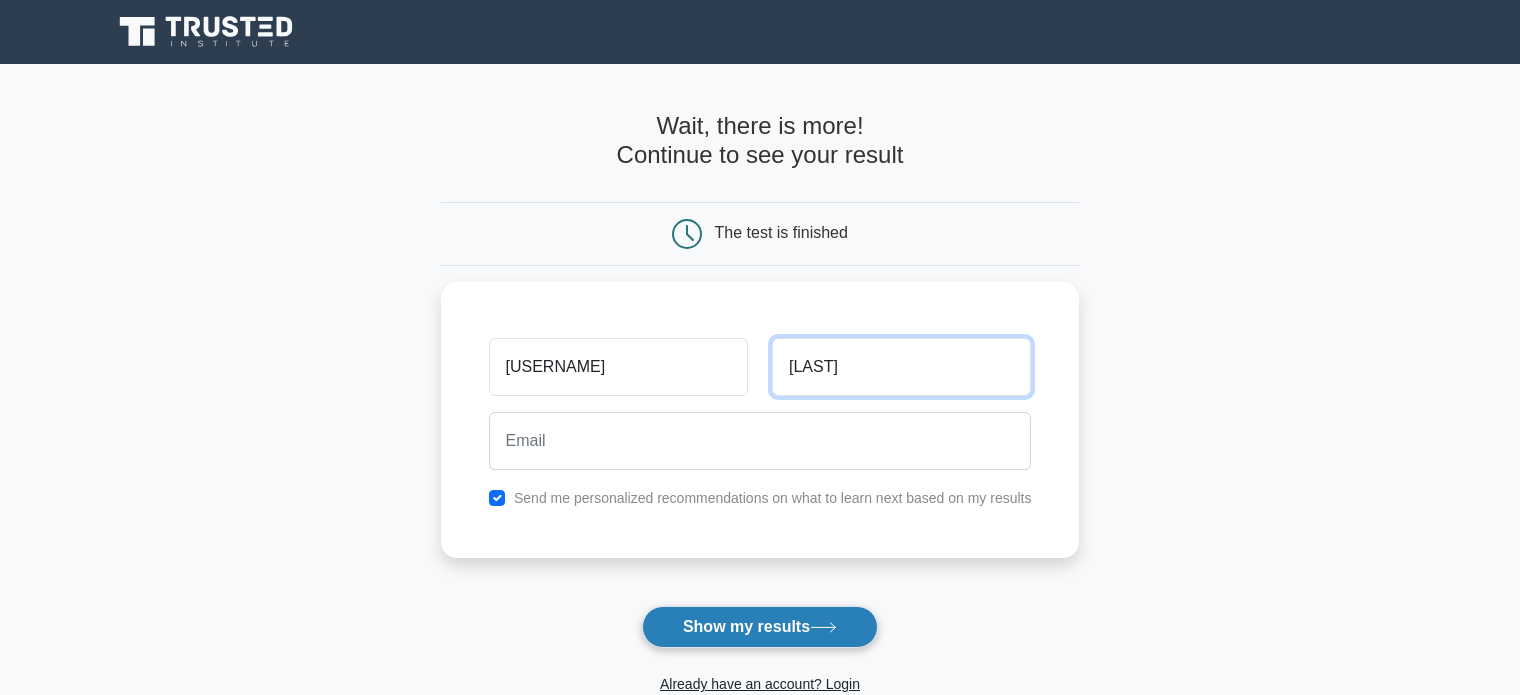type on "mejias" 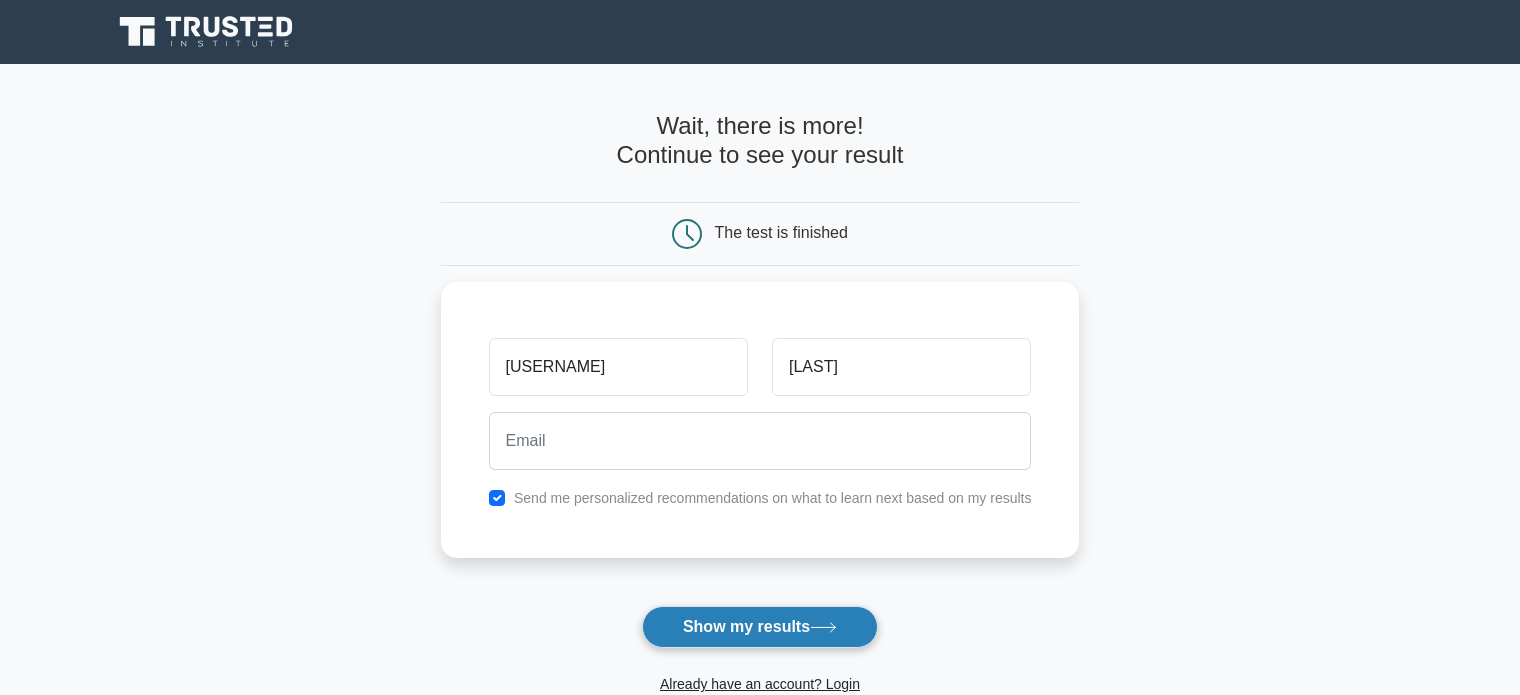 click on "Show my results" at bounding box center (760, 627) 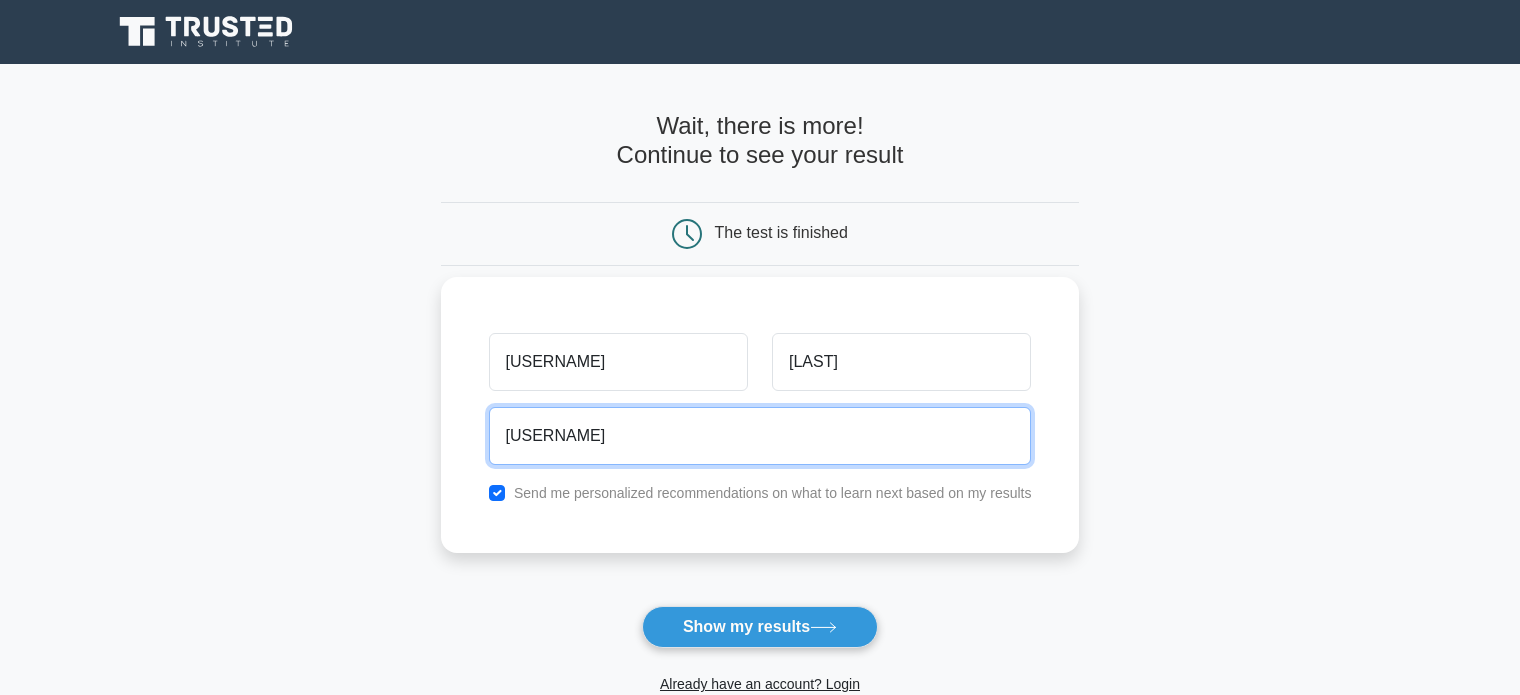 type on "enzoenriquemejias@gmail.com" 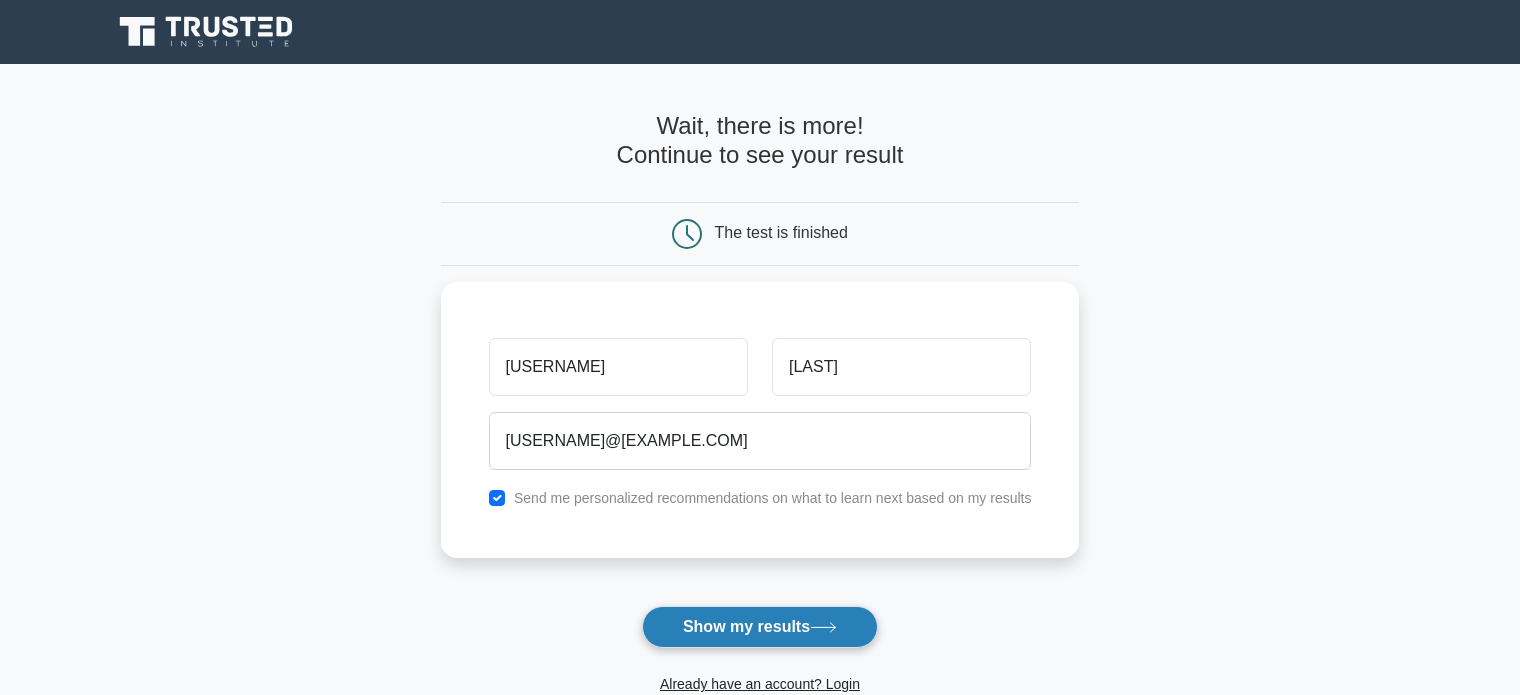 click on "Show my results" at bounding box center (760, 627) 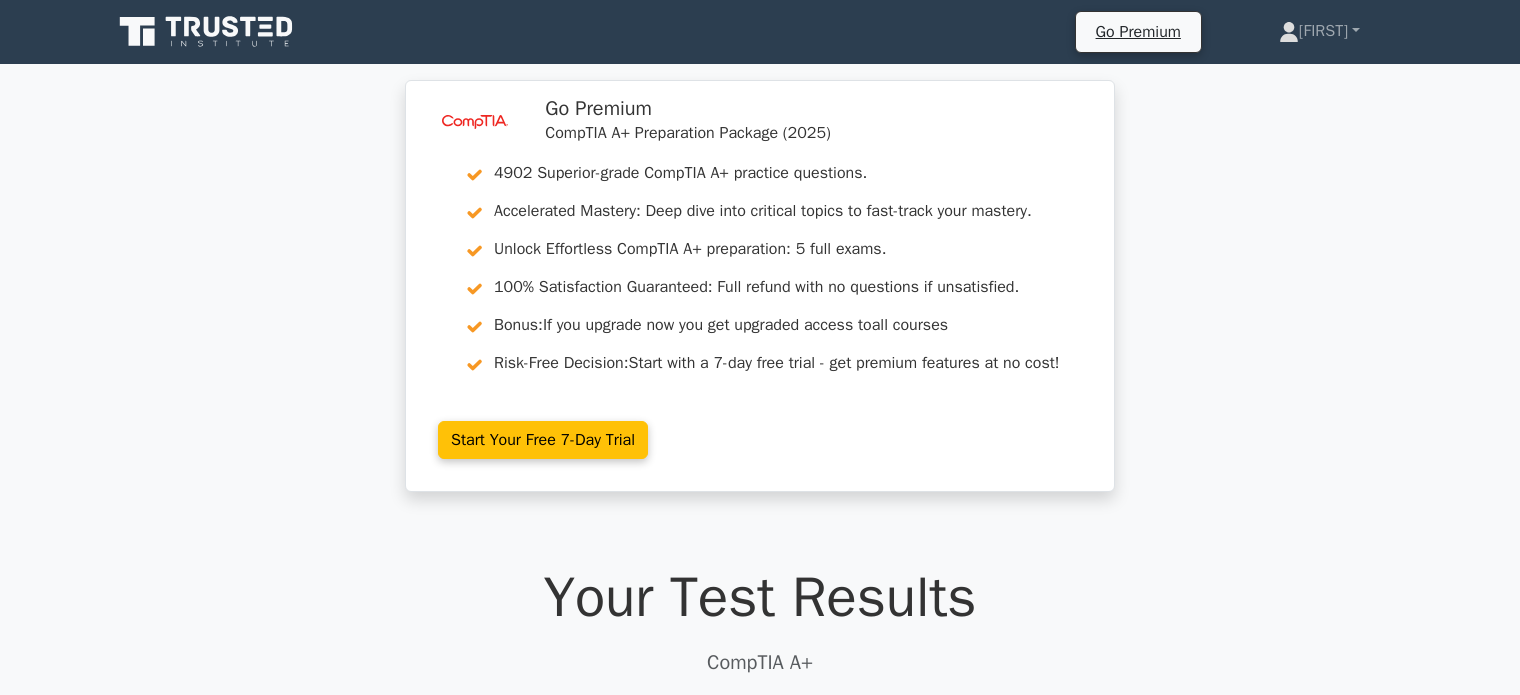 scroll, scrollTop: 0, scrollLeft: 0, axis: both 